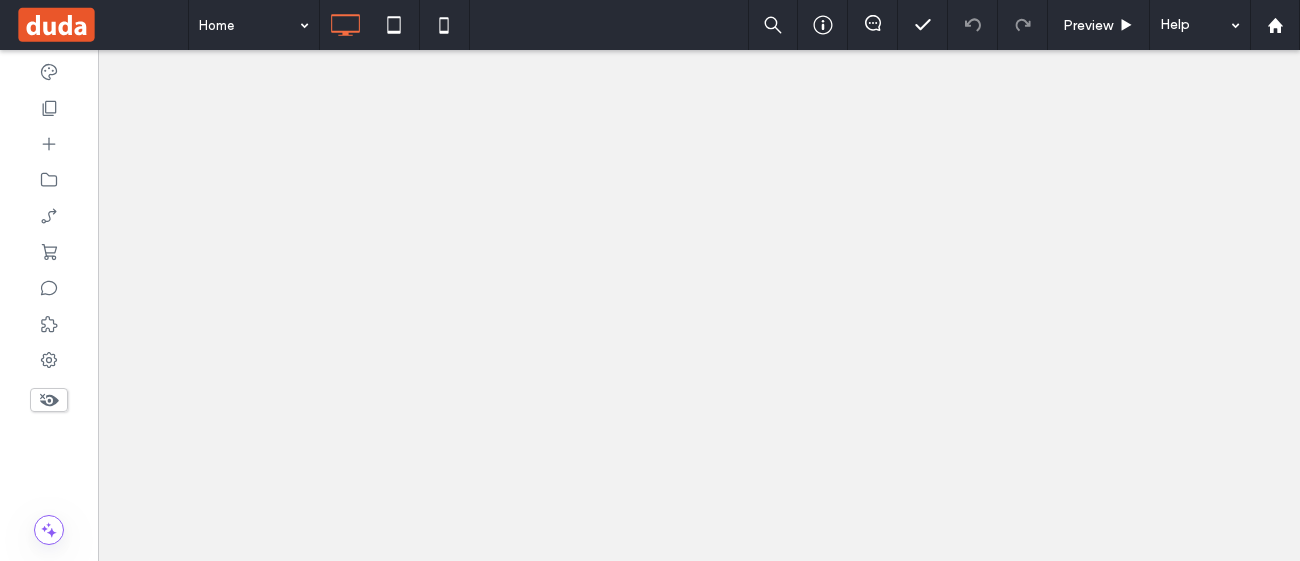 scroll, scrollTop: 0, scrollLeft: 0, axis: both 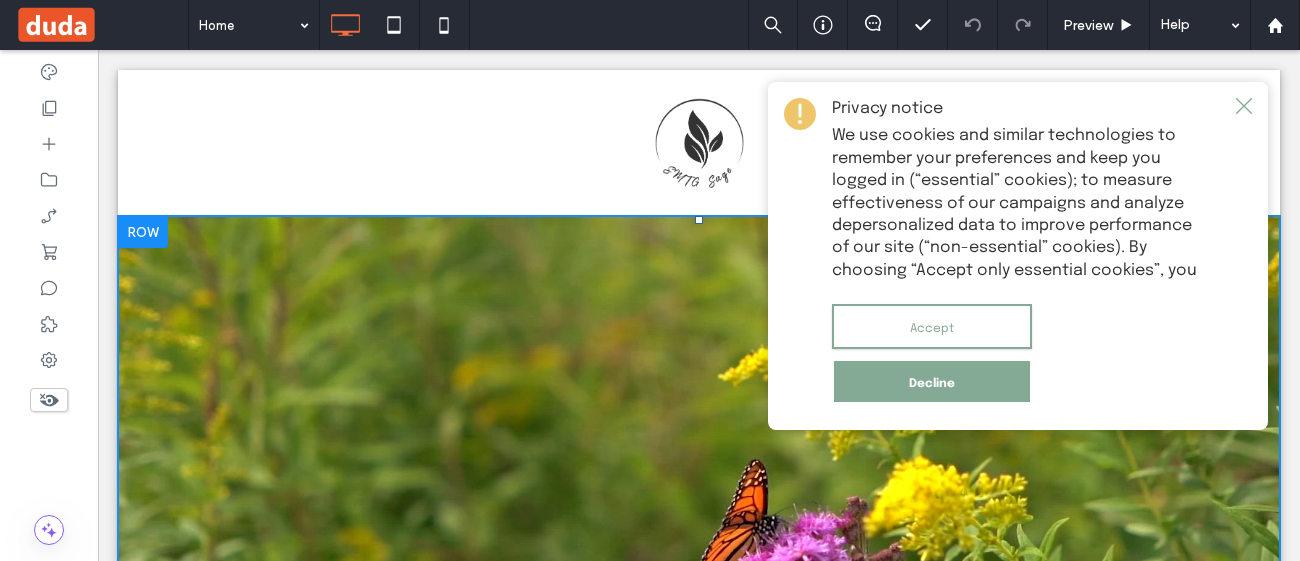 click on "Accept" at bounding box center [932, 326] 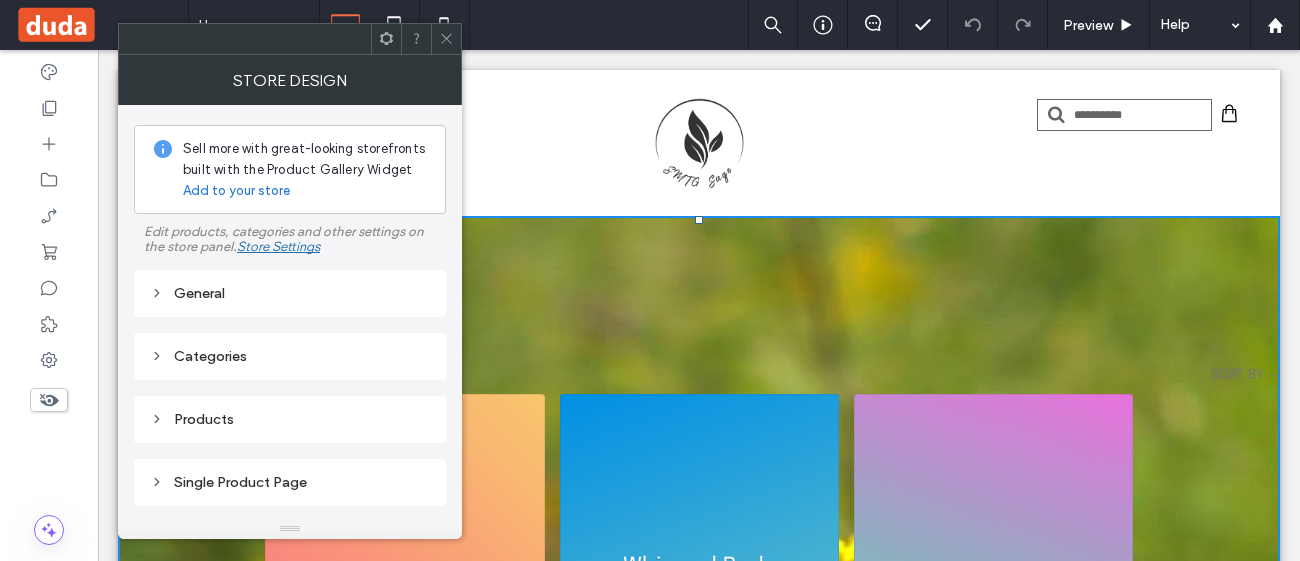 click 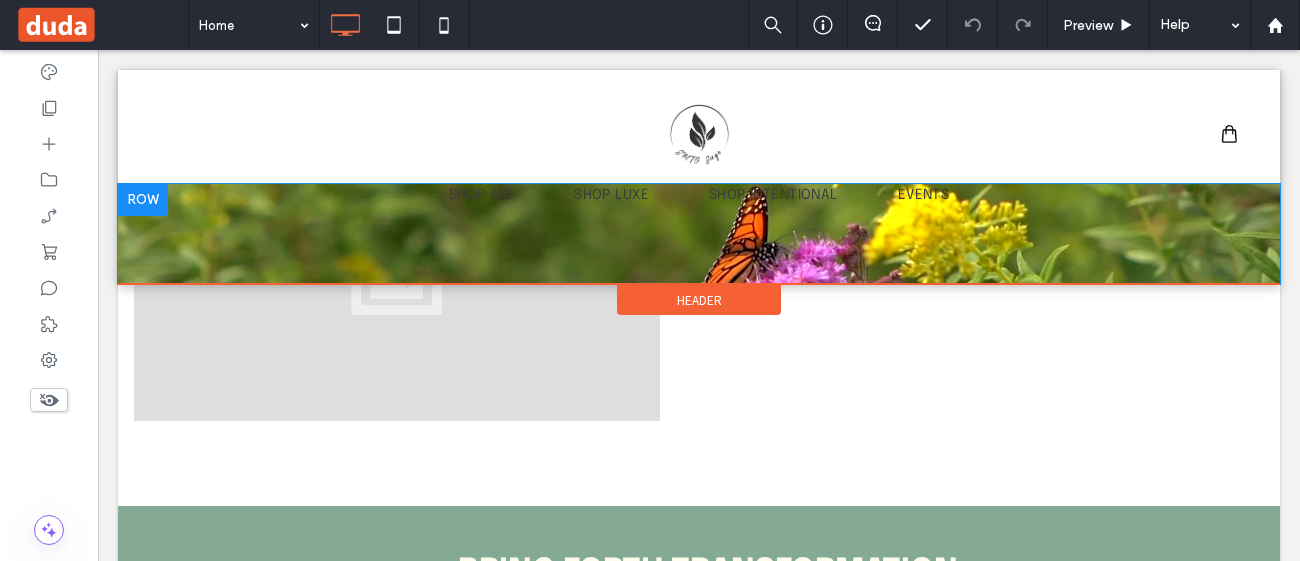 scroll, scrollTop: 836, scrollLeft: 0, axis: vertical 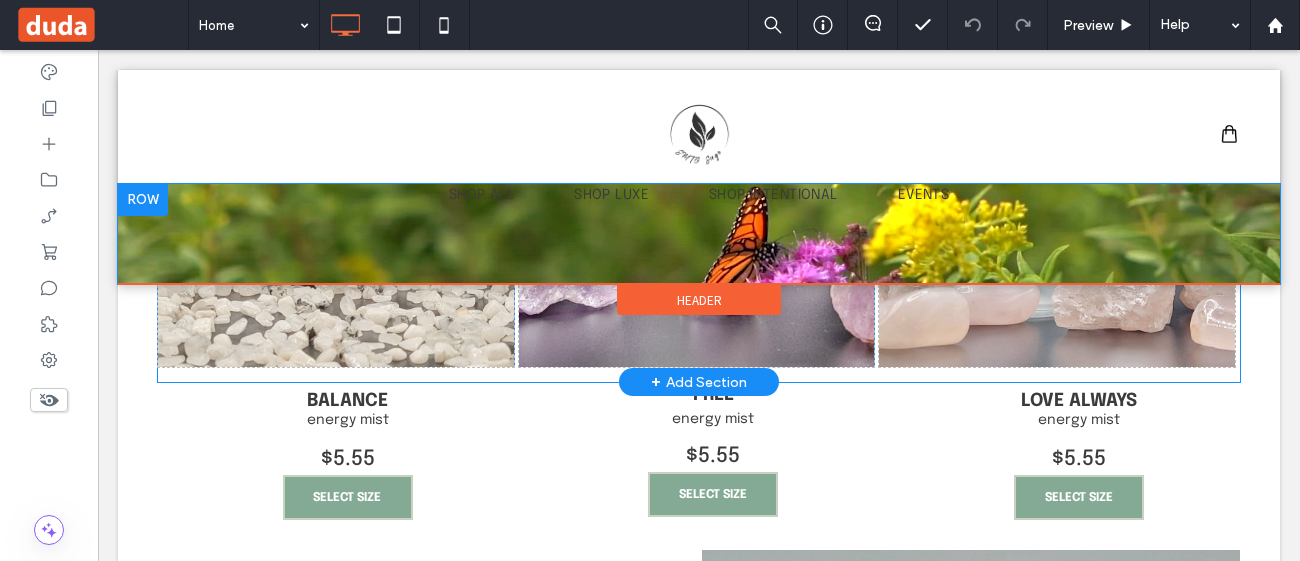 click on "Click To Paste" at bounding box center (336, 146) 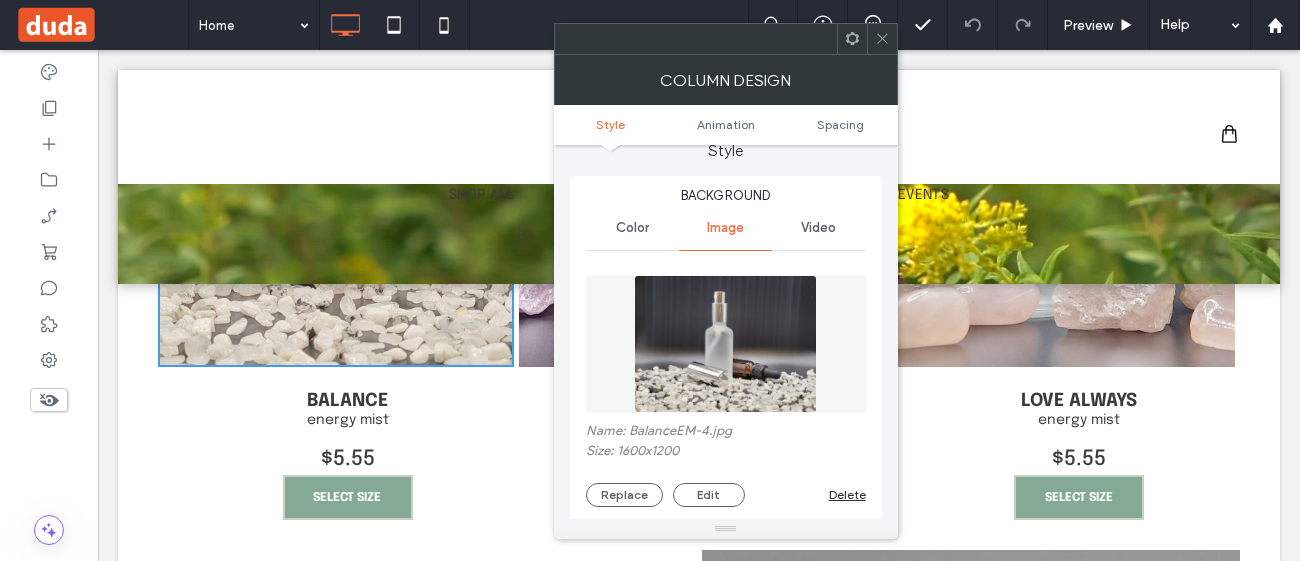 scroll, scrollTop: 0, scrollLeft: 0, axis: both 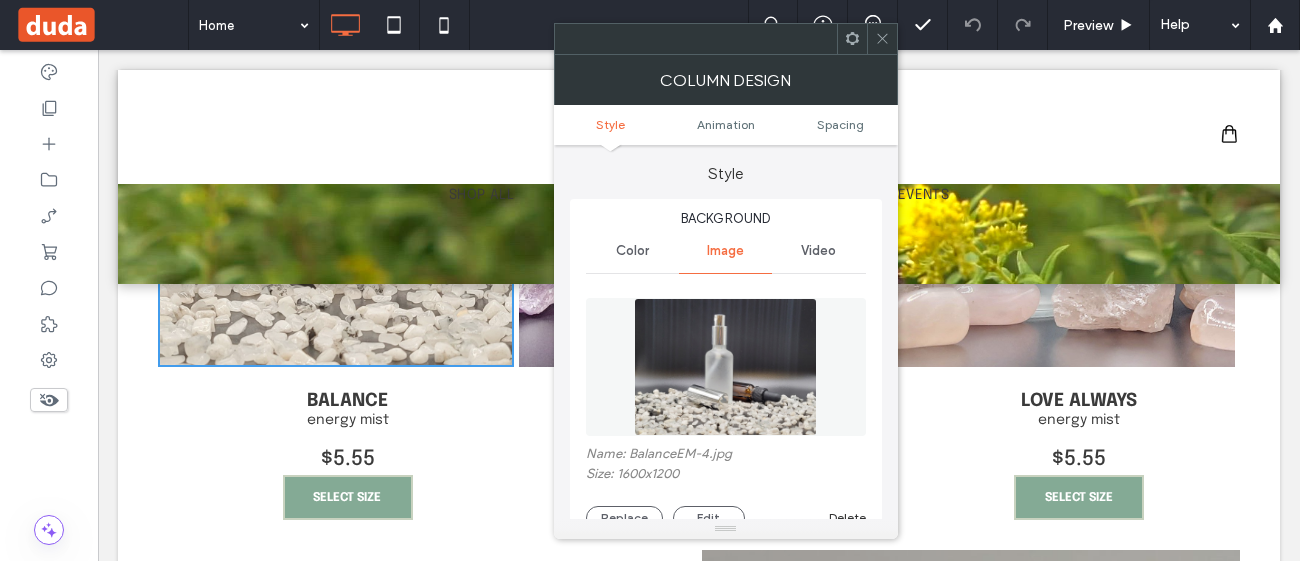 click on "Video" at bounding box center (818, 251) 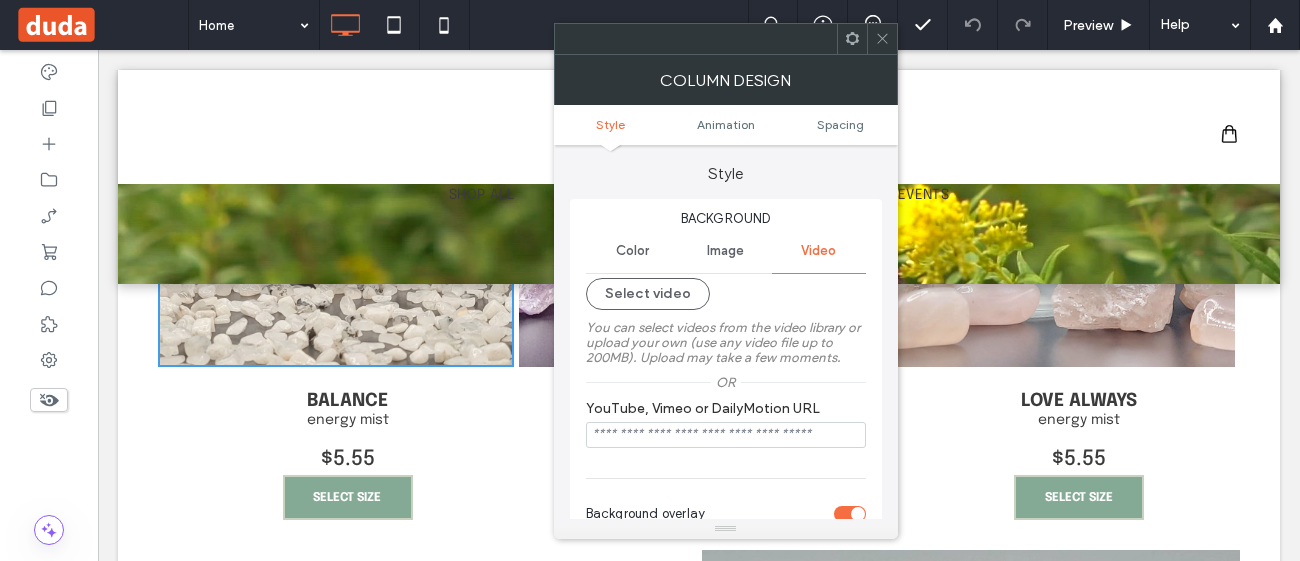 click on "Color" at bounding box center [632, 251] 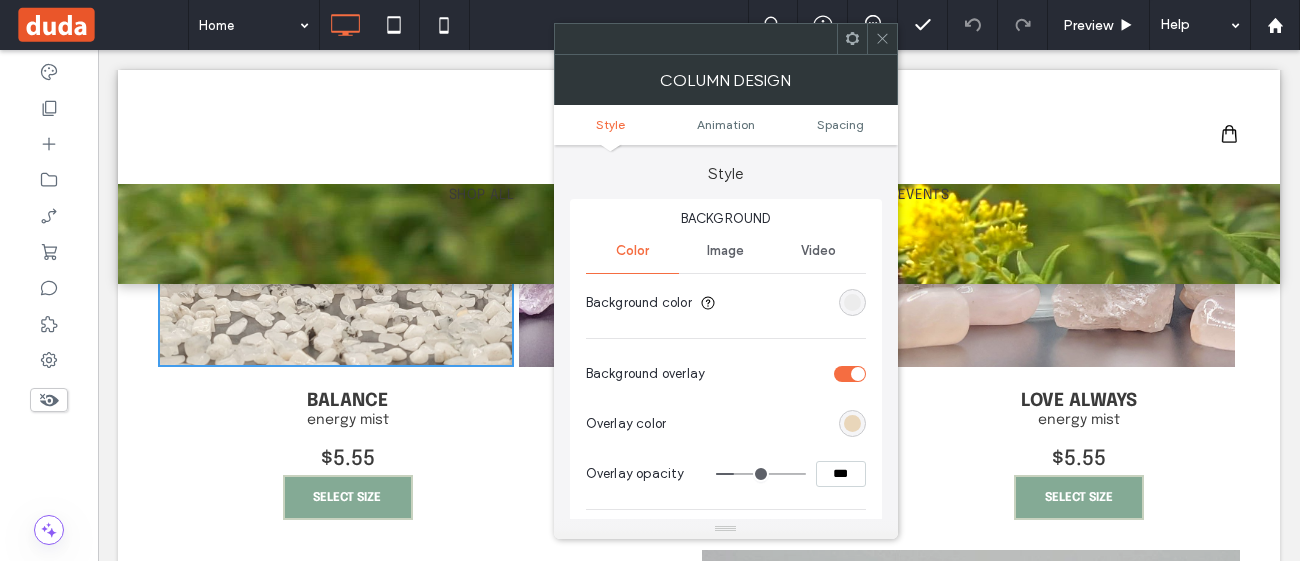 click on "it's always summer somewhere ...
Stock up on our summer faves as we bid farewell to the warmest season of the year.
Click To Paste
Row
SHOP BODY CLEANSER
Click To Paste
Click To Paste
SHOP SUGAR SCRUB
Click To Paste
Click To Paste
Row
Section Click to edit in Flex Mode
BRING FORTH TRANSFORMATION
Balance your chakras and bring balance back into your life with our energy mists
Click To Paste
Row
Click To Paste
Click To Paste
Click To Paste
Row + Add Section
BALANCE
energy mist
100 Reviews
$5.55
SELECT SIZE
Click To Paste
Click To Paste
FREE energy mist
100 Reviews
$5.55
SELECT SIZE
Click To Paste
Click To Paste" at bounding box center [699, 981] 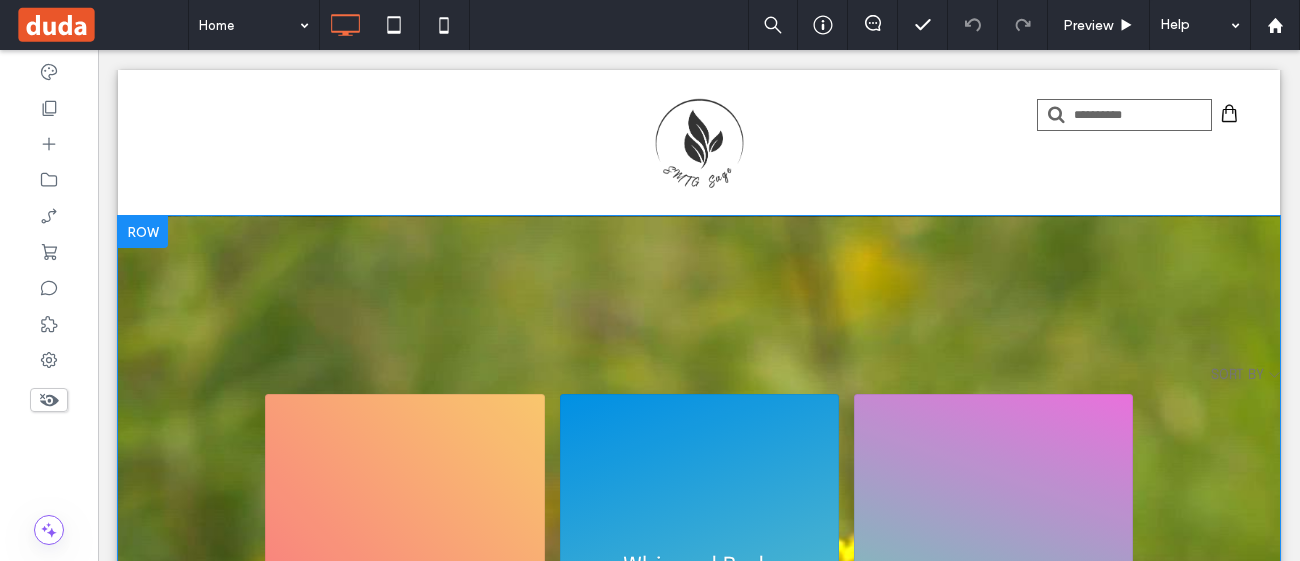 scroll, scrollTop: 527, scrollLeft: 0, axis: vertical 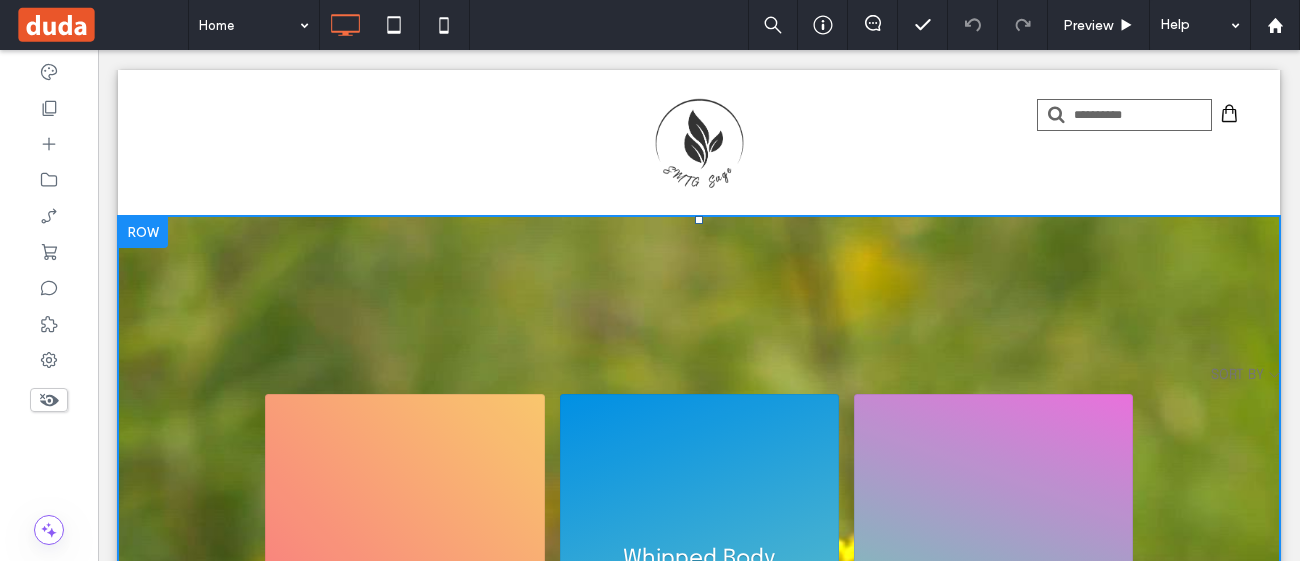 click on "Whipped Body Butter" 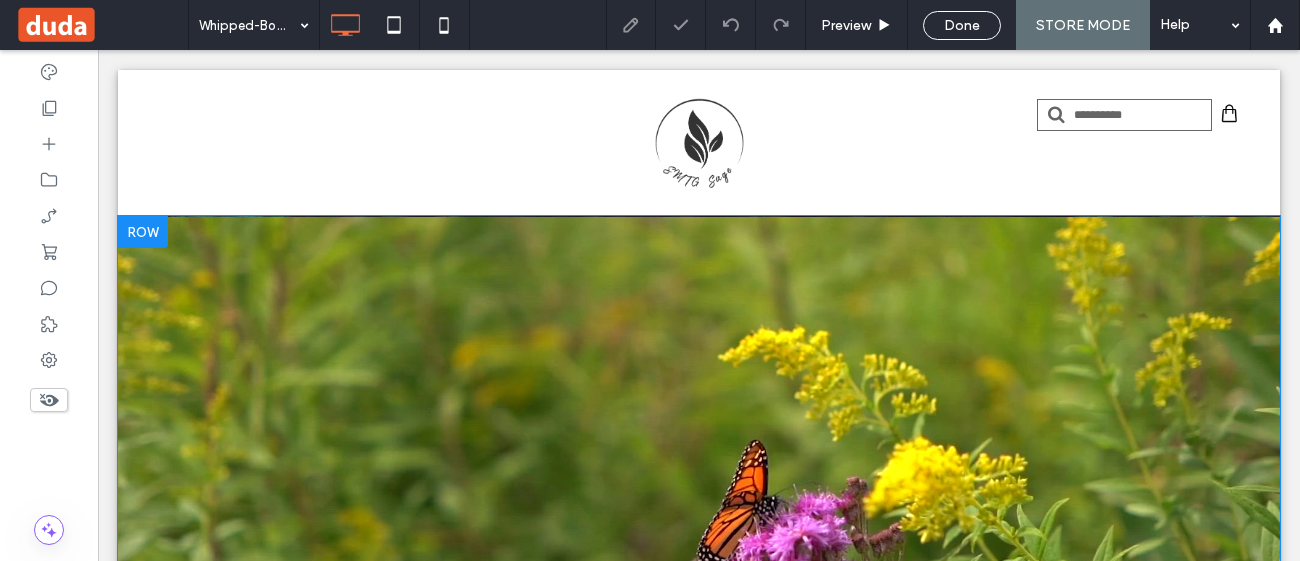 scroll, scrollTop: 0, scrollLeft: 0, axis: both 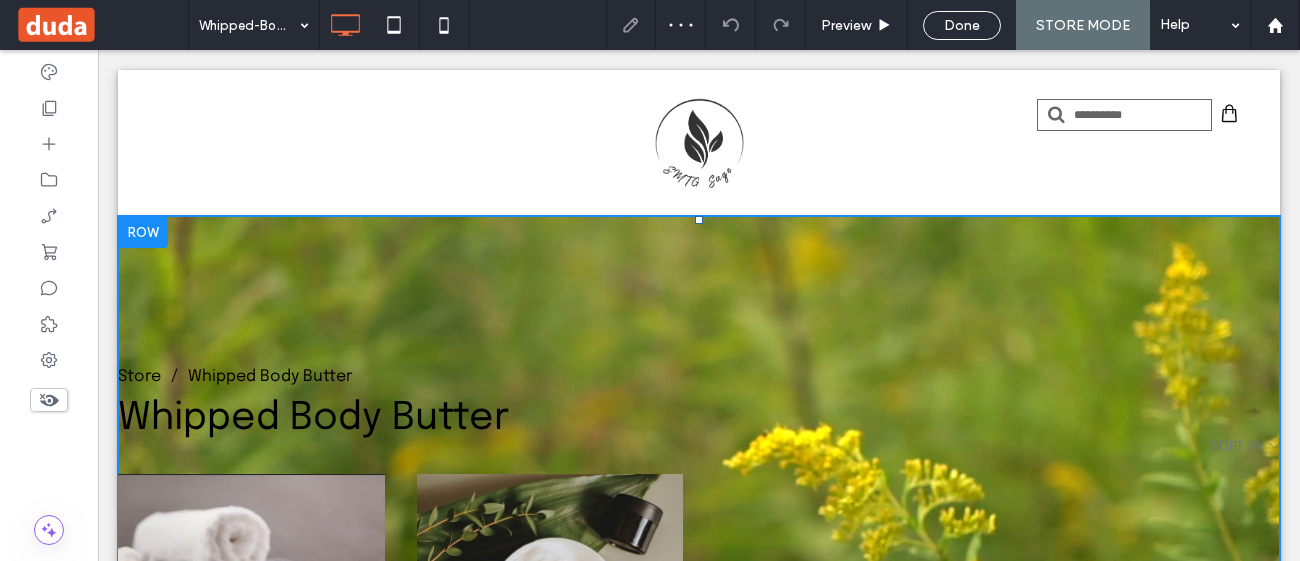 drag, startPoint x: 1174, startPoint y: 229, endPoint x: 1157, endPoint y: 450, distance: 221.65288 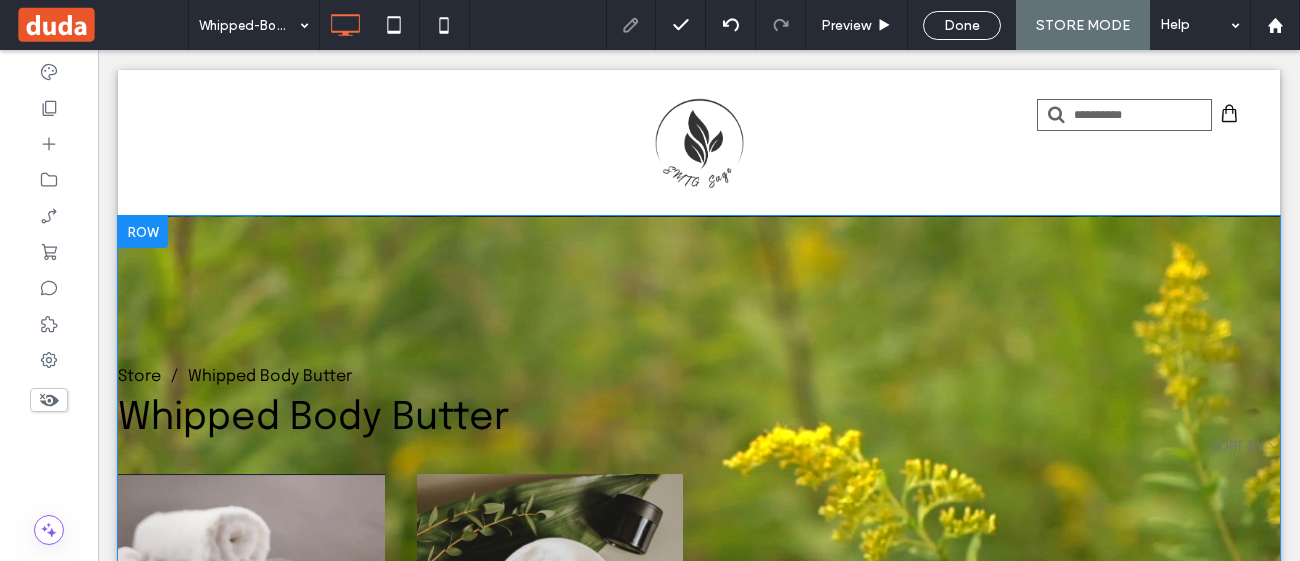 scroll, scrollTop: 570, scrollLeft: 0, axis: vertical 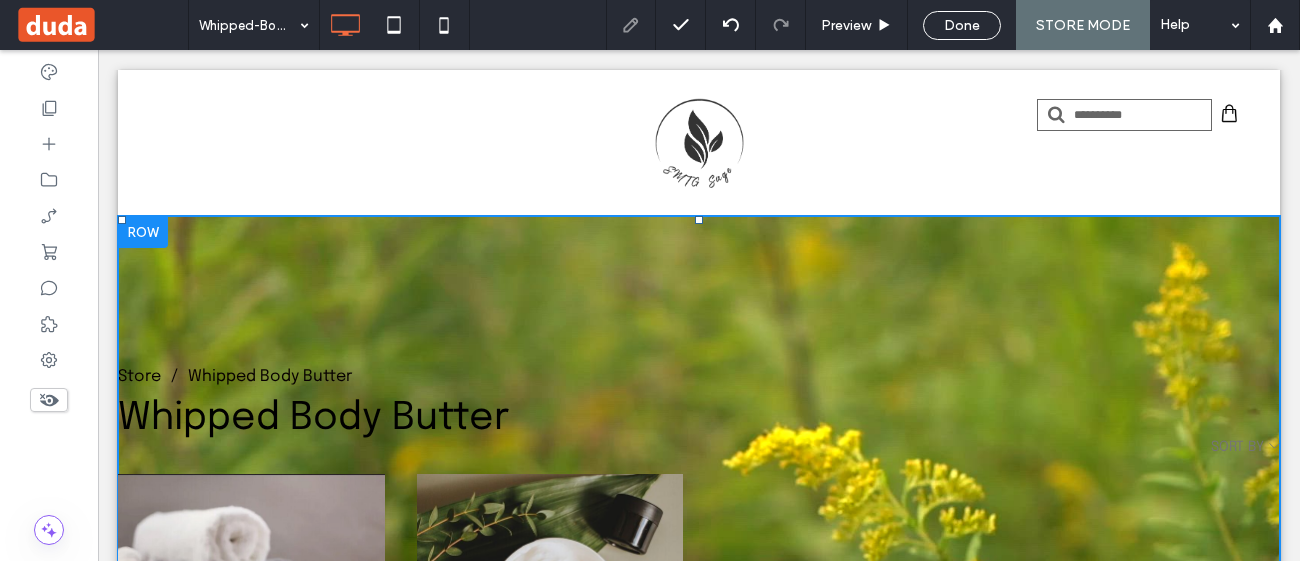 click at bounding box center (699, 609) 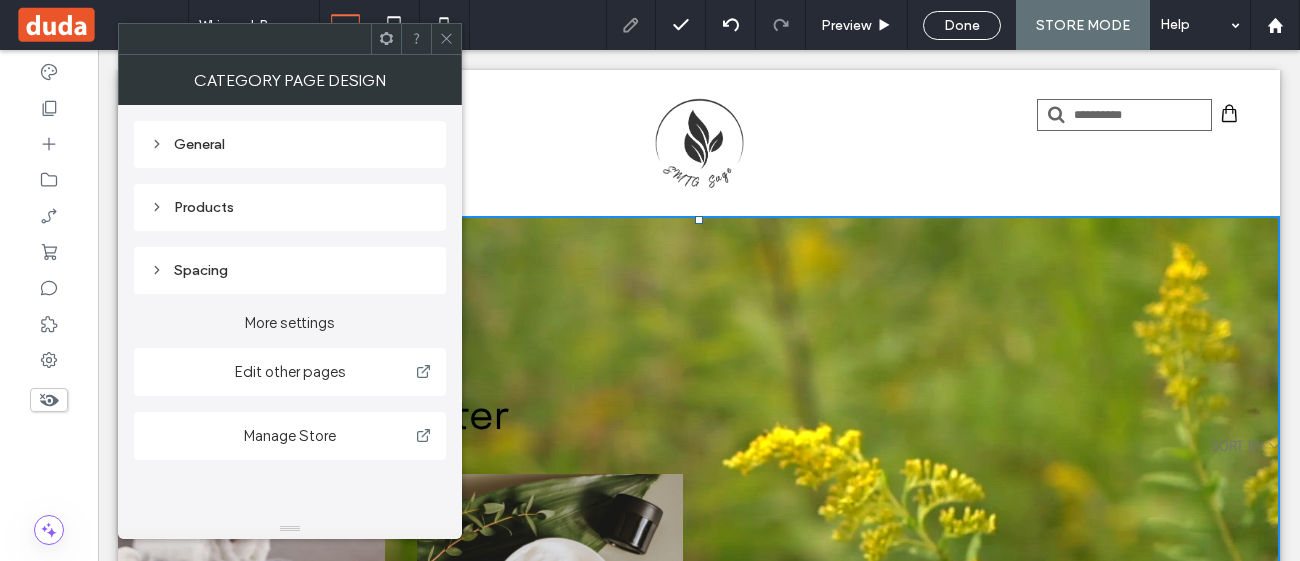 click on "**********" at bounding box center [699, 48] 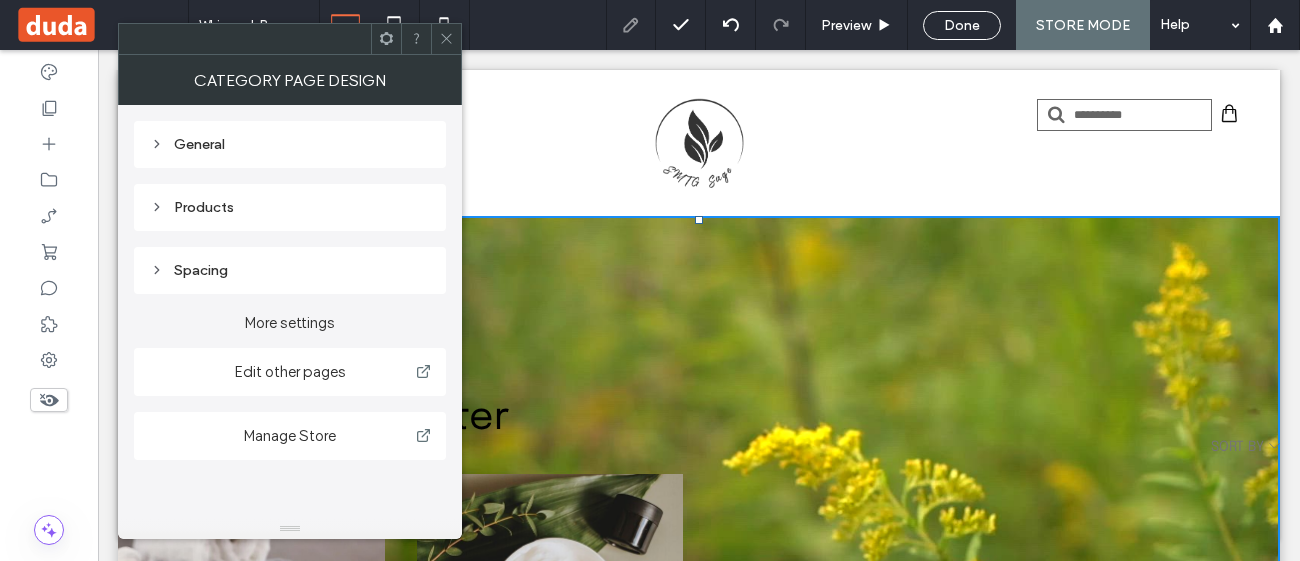 click at bounding box center (446, 39) 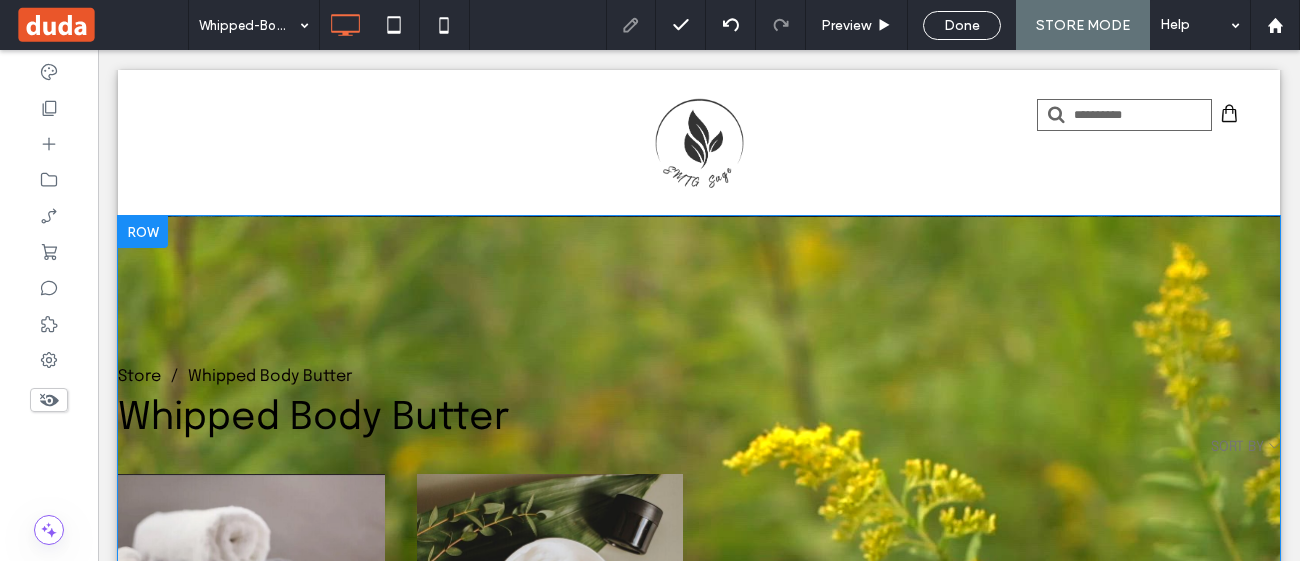 scroll, scrollTop: 0, scrollLeft: 0, axis: both 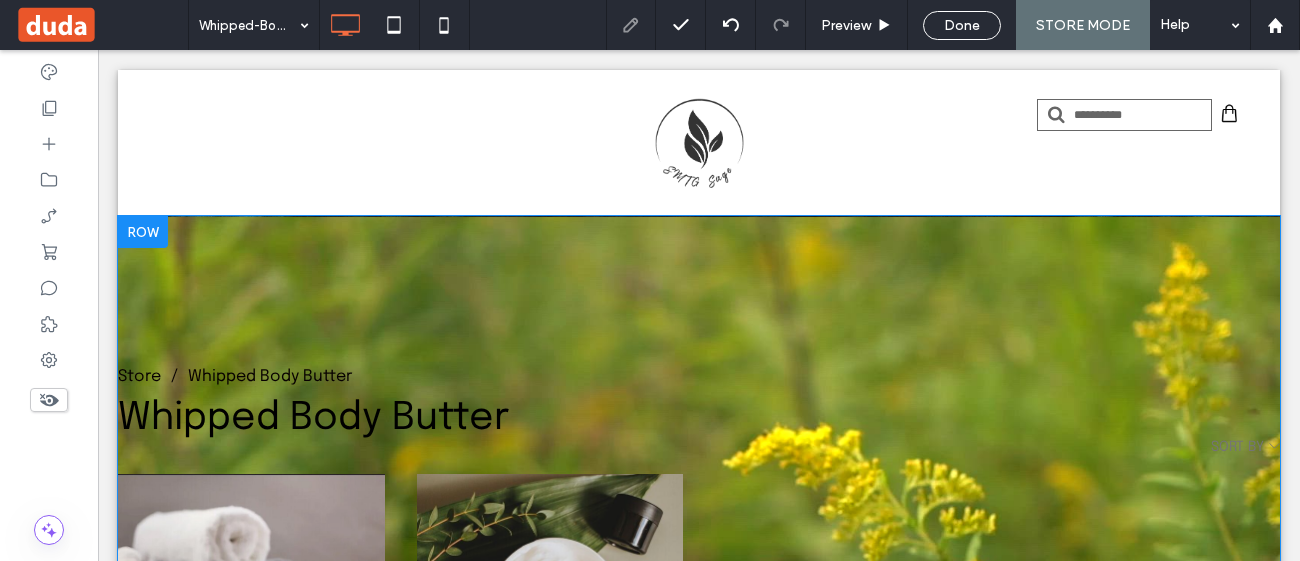drag, startPoint x: 1268, startPoint y: 106, endPoint x: 1098, endPoint y: 608, distance: 530.0038 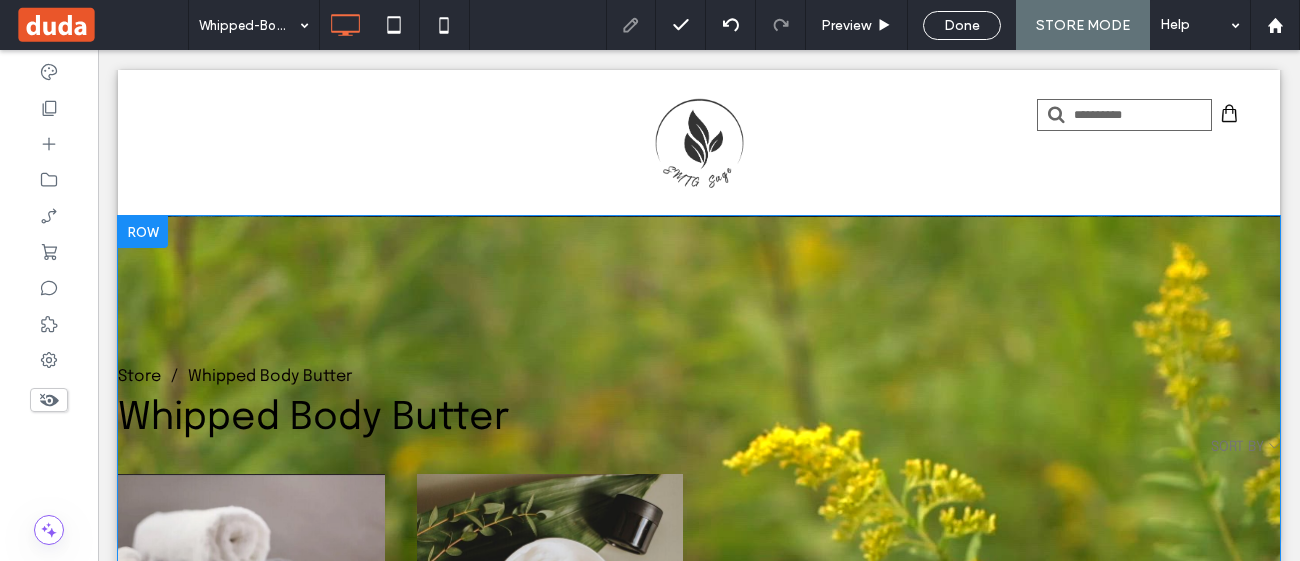 scroll, scrollTop: 0, scrollLeft: 0, axis: both 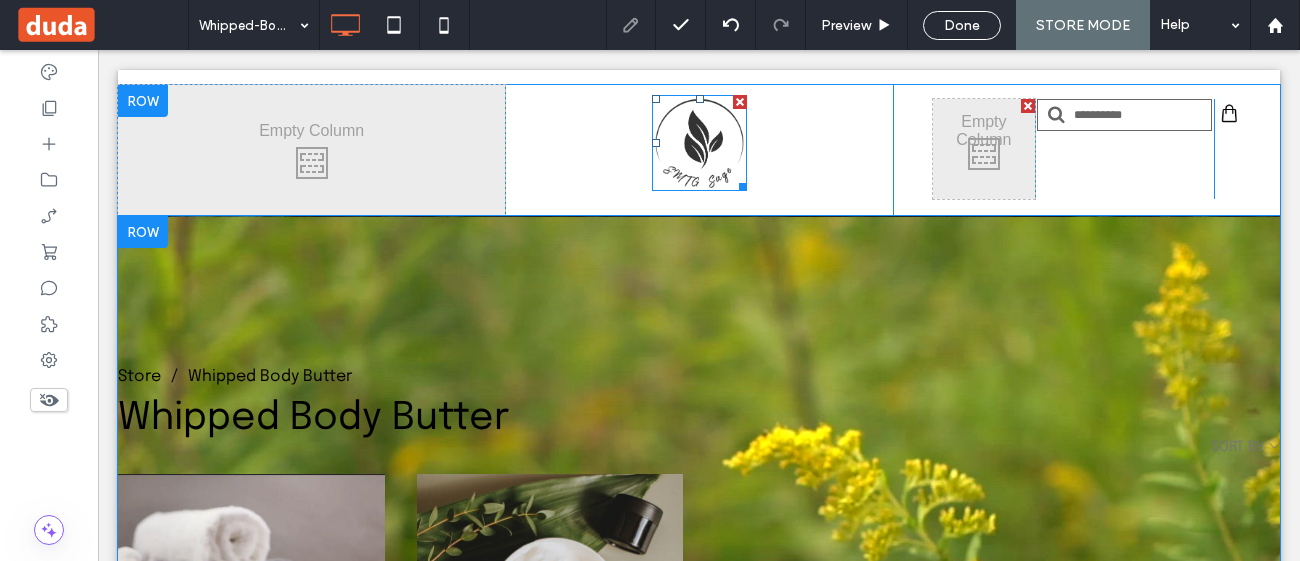 click at bounding box center [699, 143] 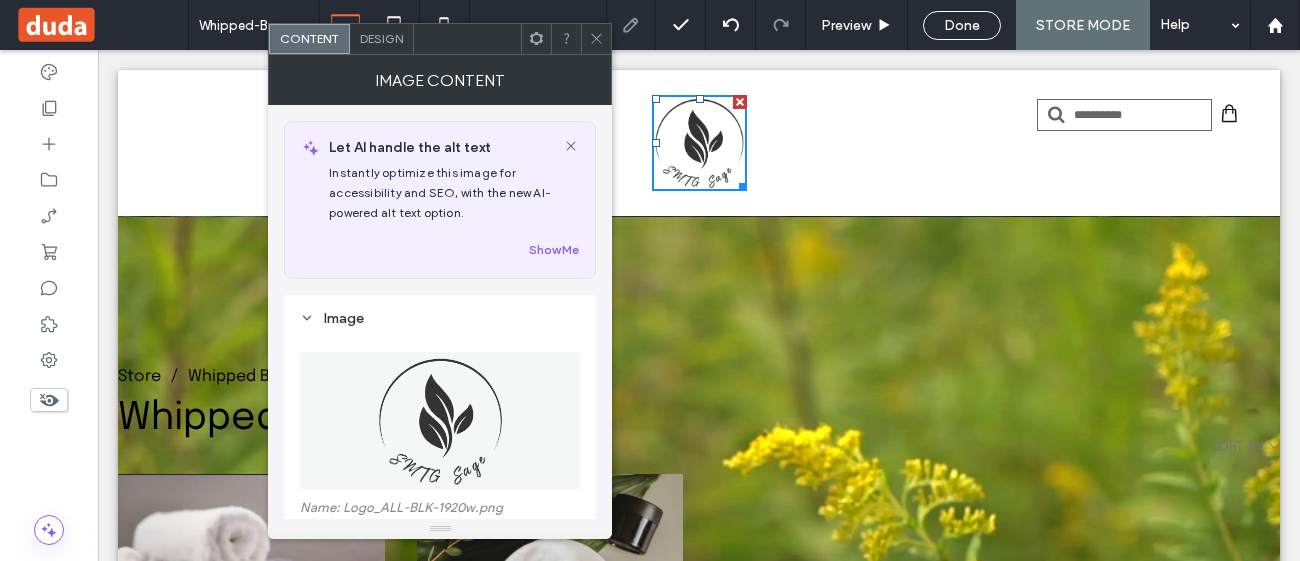 click at bounding box center (49, 305) 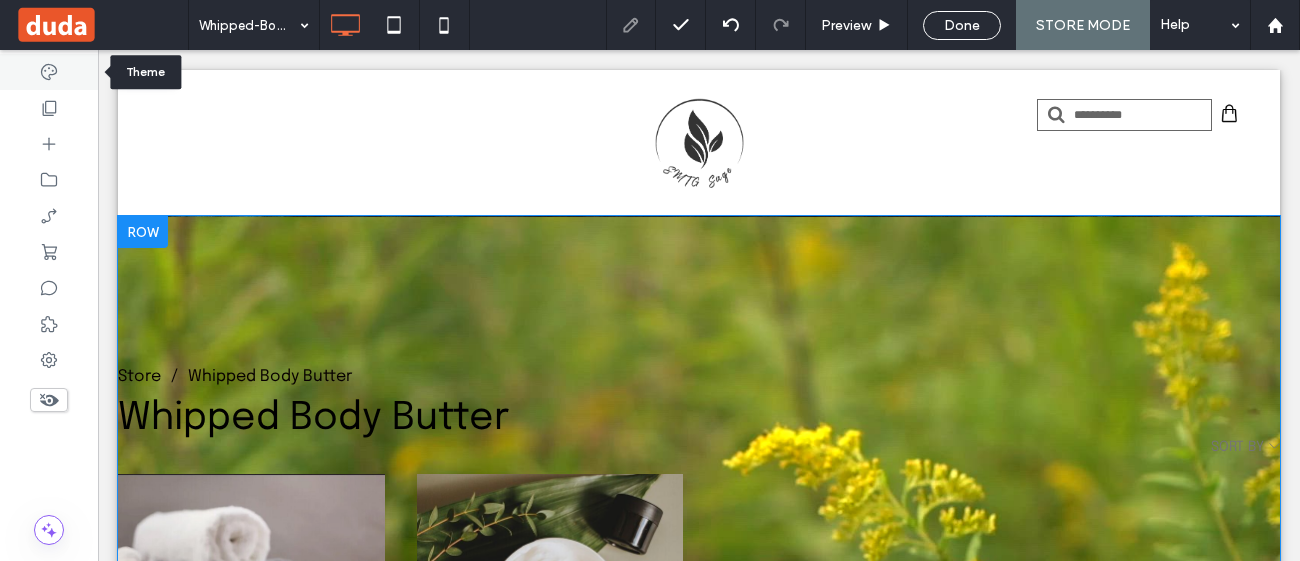 click 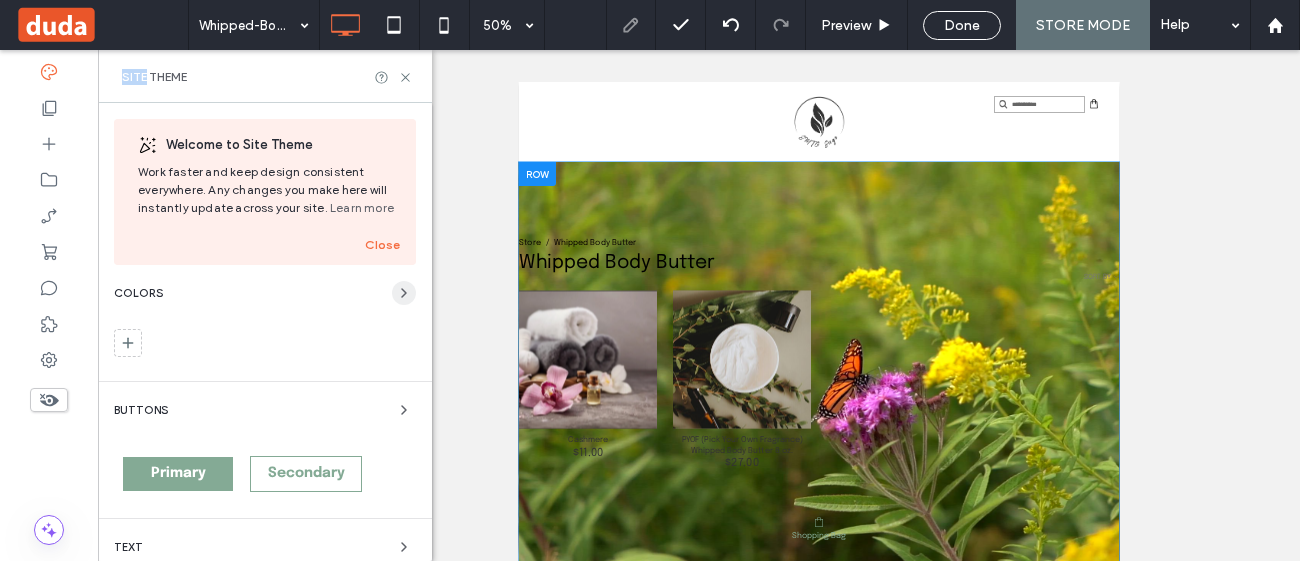 click 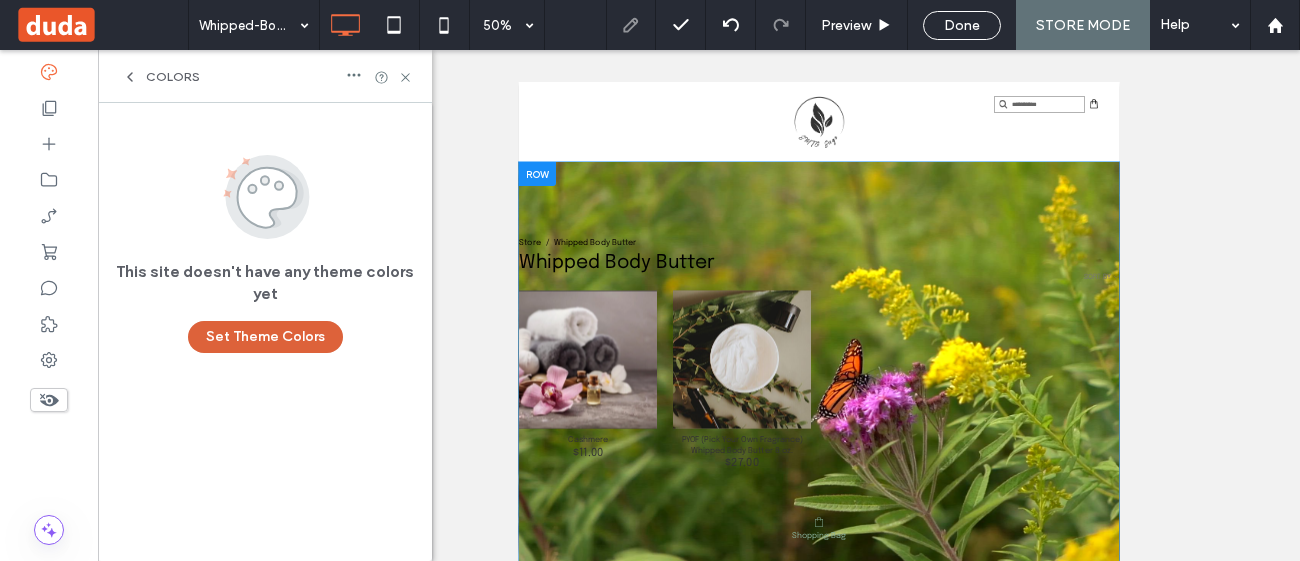 click on "Set Theme Colors" at bounding box center [265, 337] 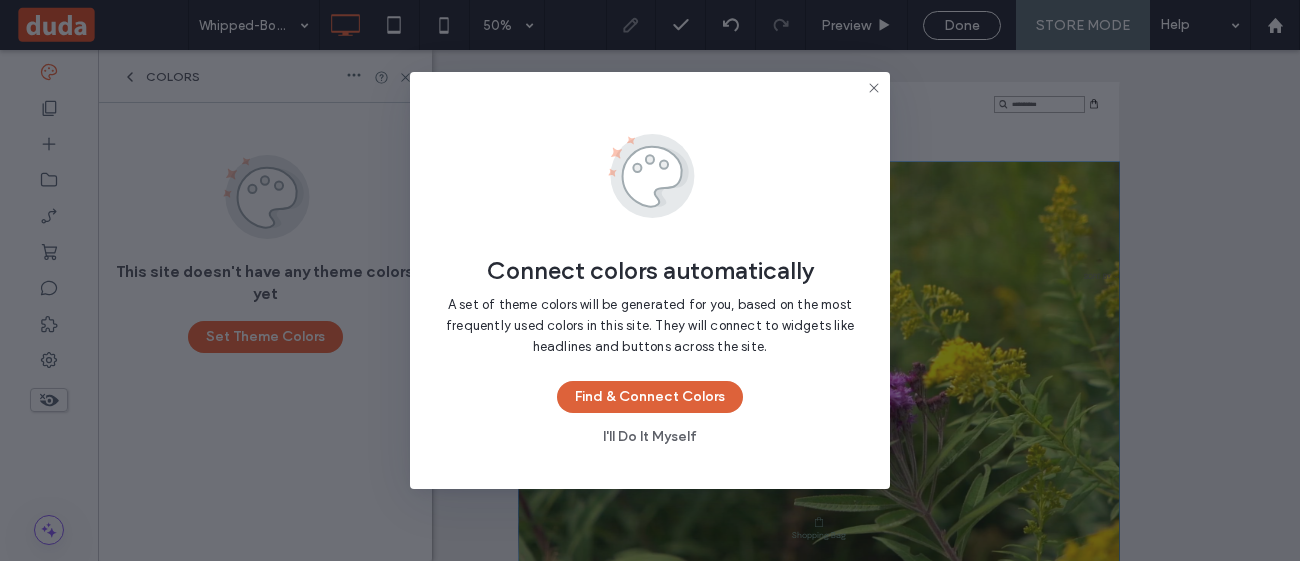 click on "Find & Connect Colors" at bounding box center (650, 397) 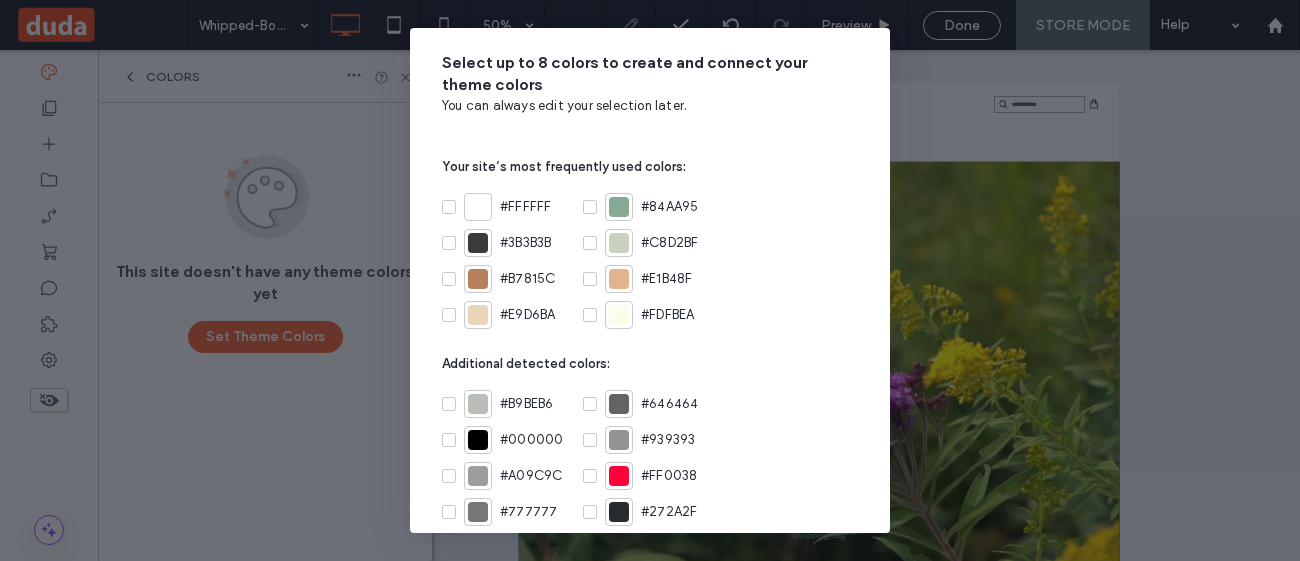 click at bounding box center (619, 207) 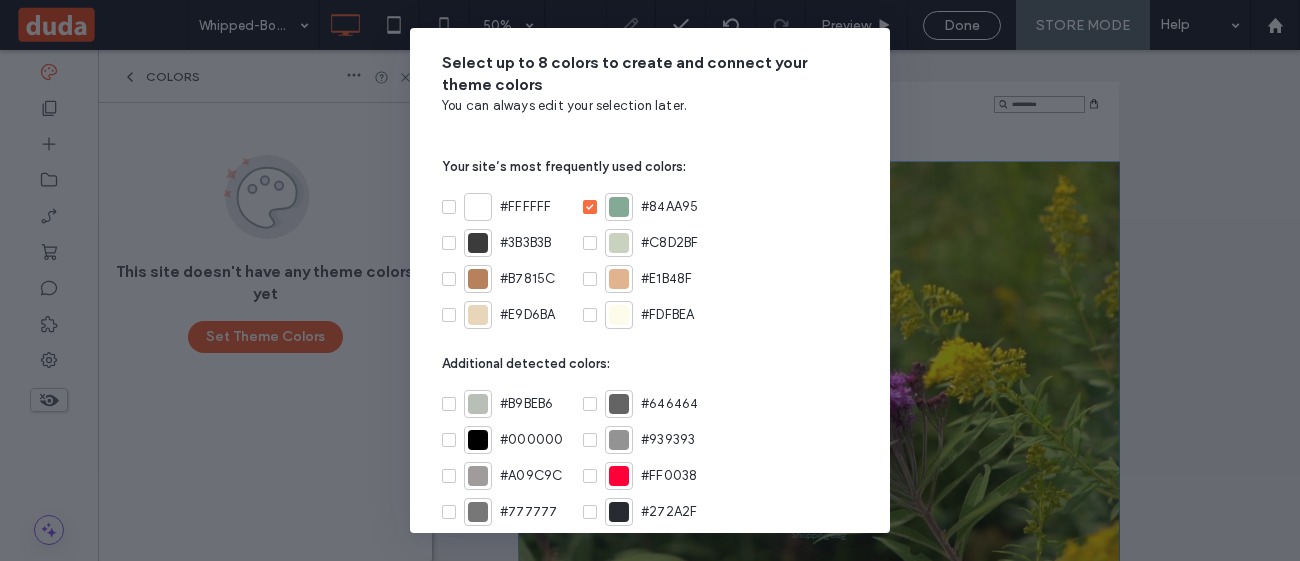 click at bounding box center (590, 315) 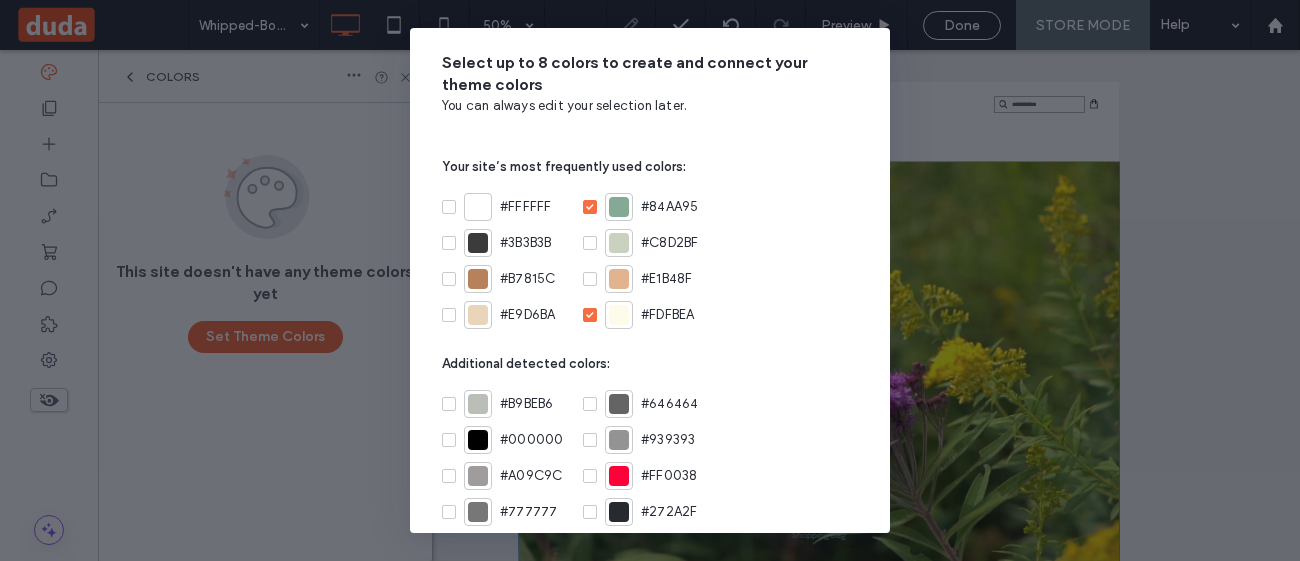 click on "Select up to 8 colors to create and connect your theme colors You can always edit your selection later. Your site’s most frequently used colors: #FFFFFF #84AA95 #3B3B3B #C8D2BF #B7815C #E1B48F #E9D6BA #FDFBEA Additional detected colors: #B9BEB6 #646464 #000000 #939393 #A09C9C #FF0038 #777777 #272A2F What are site theme colors? Cancel Save & Connect Colors" at bounding box center (650, 280) 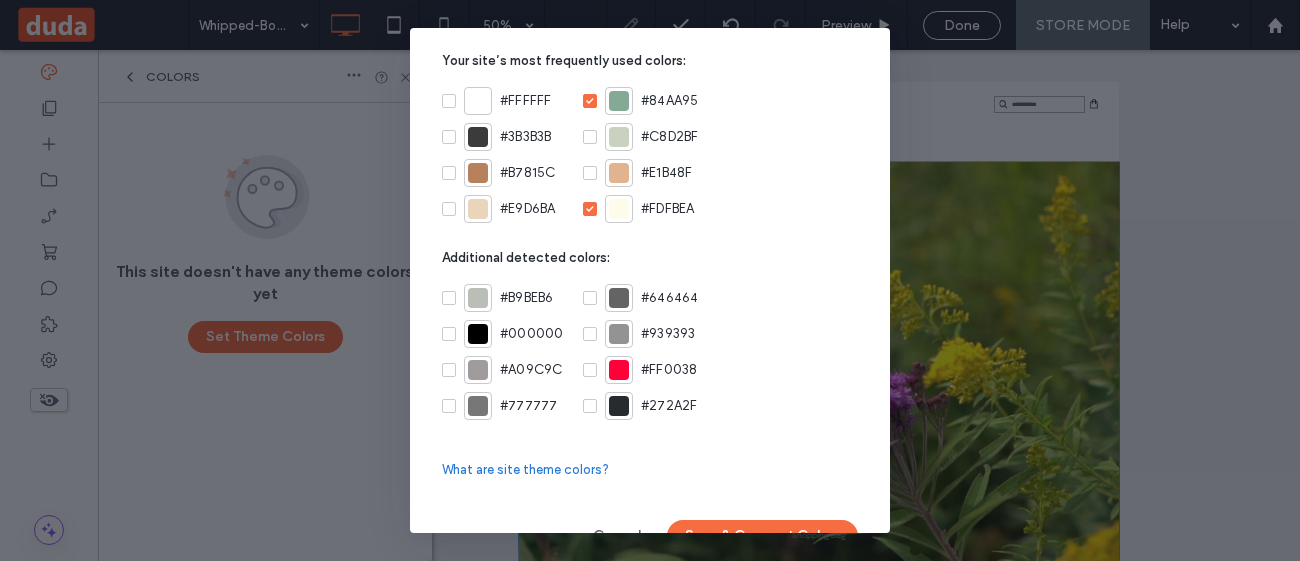 scroll, scrollTop: 139, scrollLeft: 0, axis: vertical 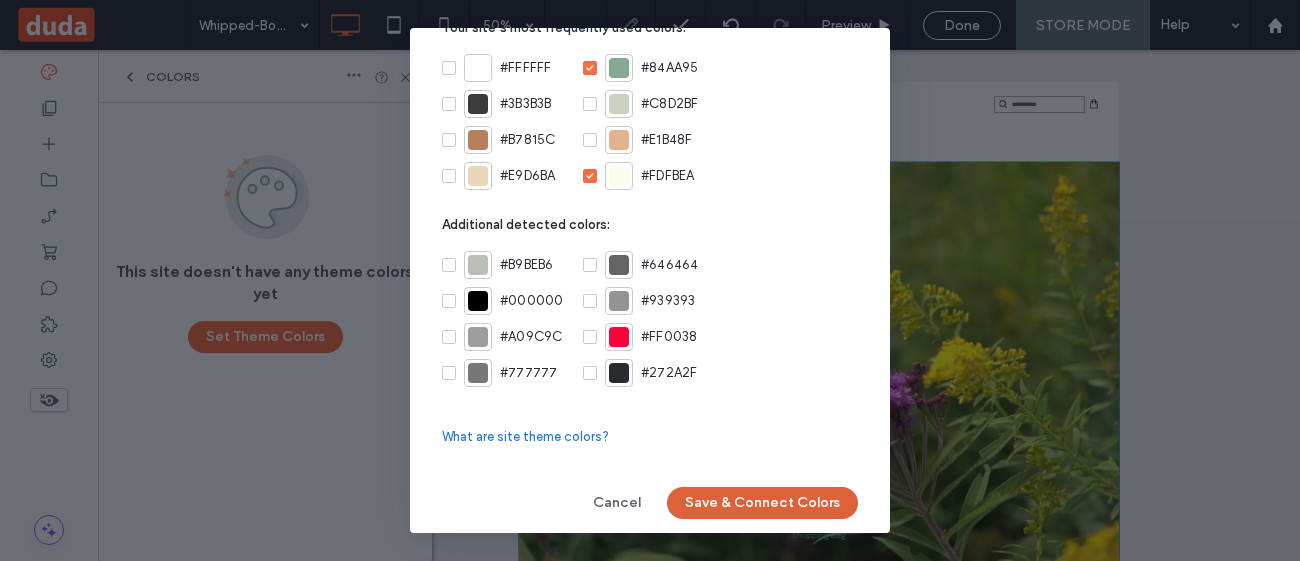click on "Save & Connect Colors" at bounding box center [762, 503] 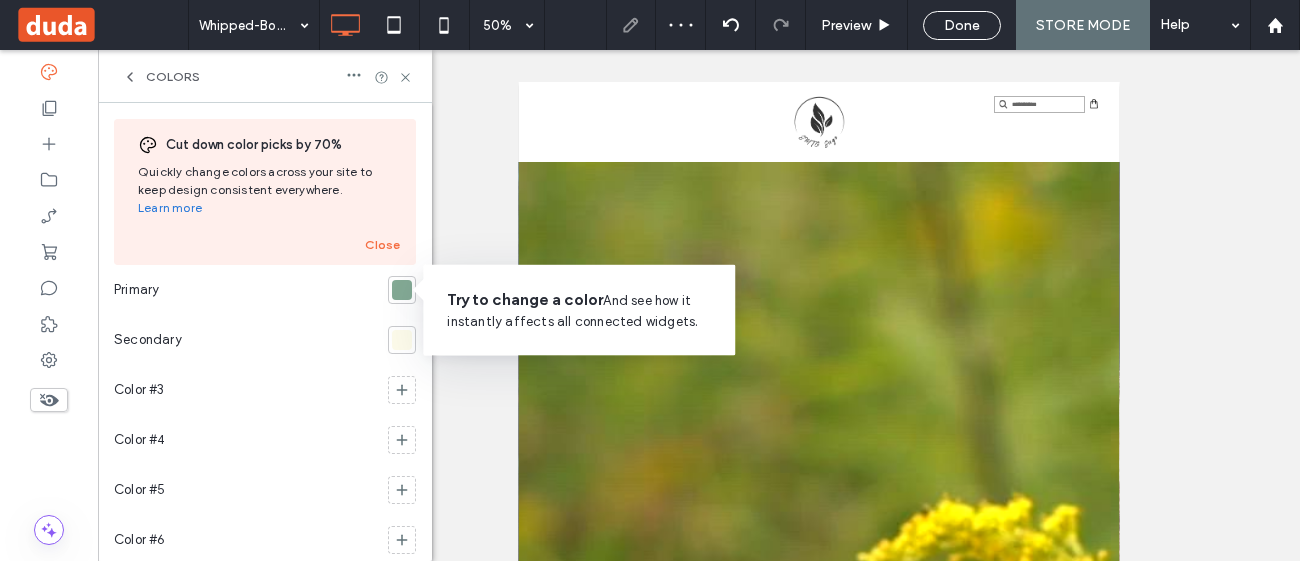 scroll, scrollTop: 0, scrollLeft: 0, axis: both 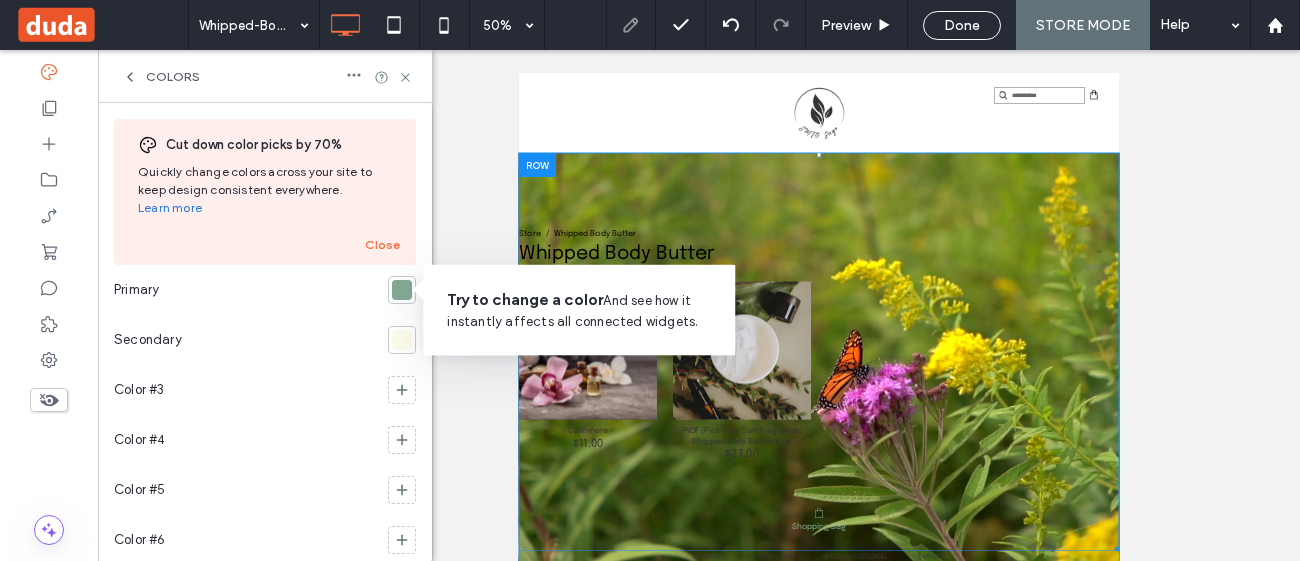click at bounding box center (1119, 631) 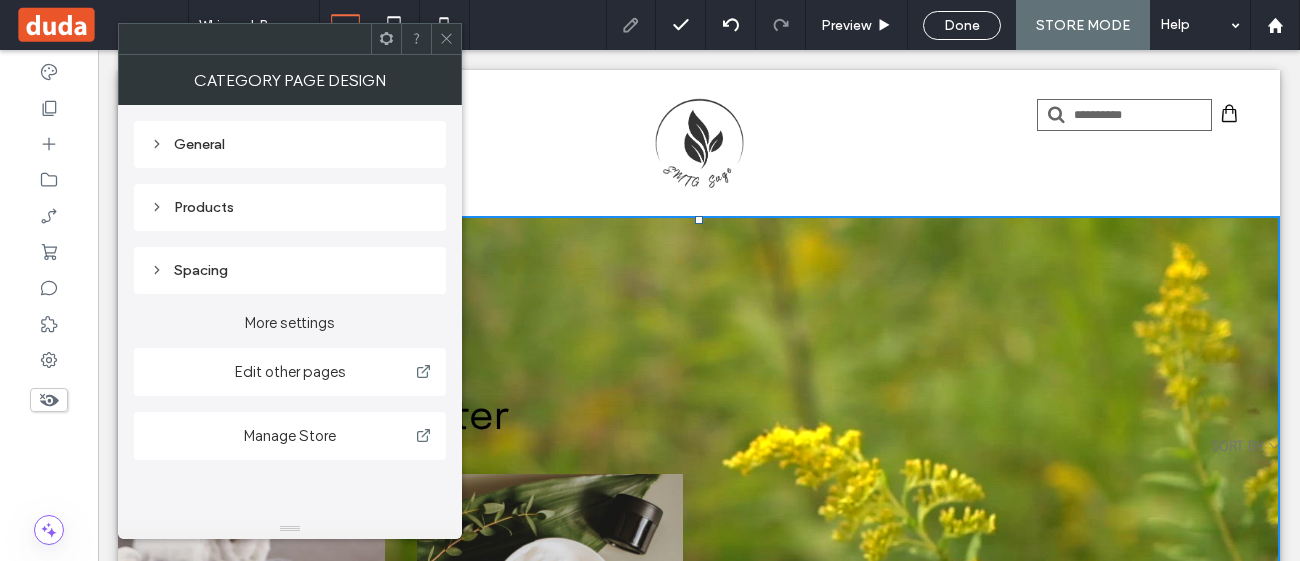 scroll, scrollTop: 0, scrollLeft: 0, axis: both 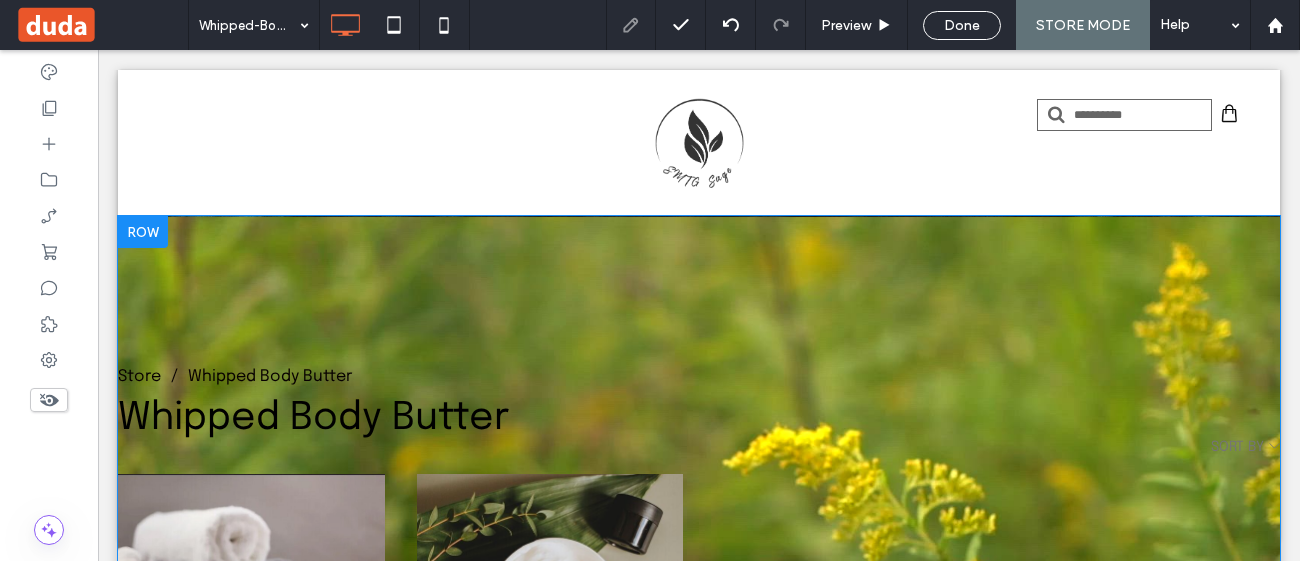 drag, startPoint x: 812, startPoint y: 168, endPoint x: 683, endPoint y: 608, distance: 458.52045 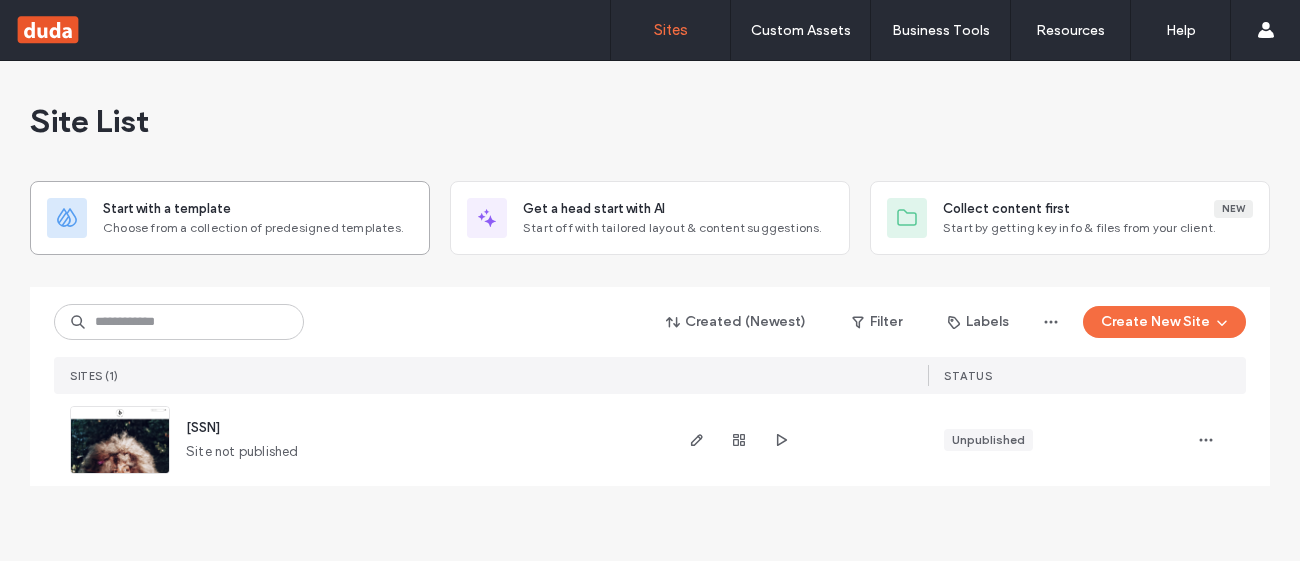 scroll, scrollTop: 0, scrollLeft: 0, axis: both 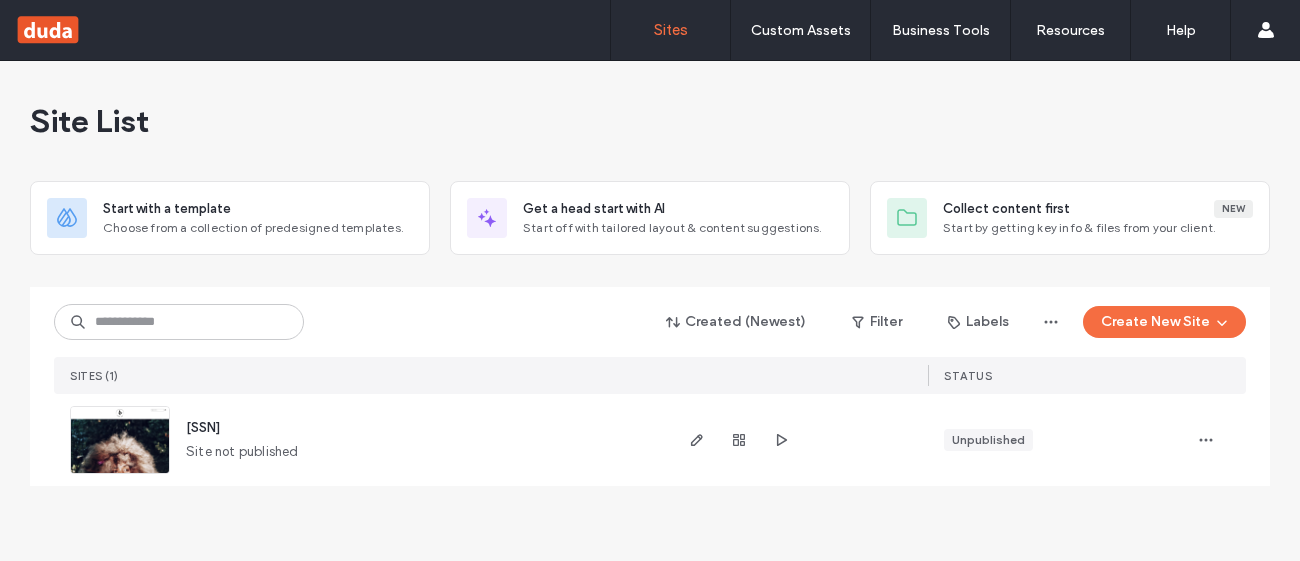 click at bounding box center (120, 475) 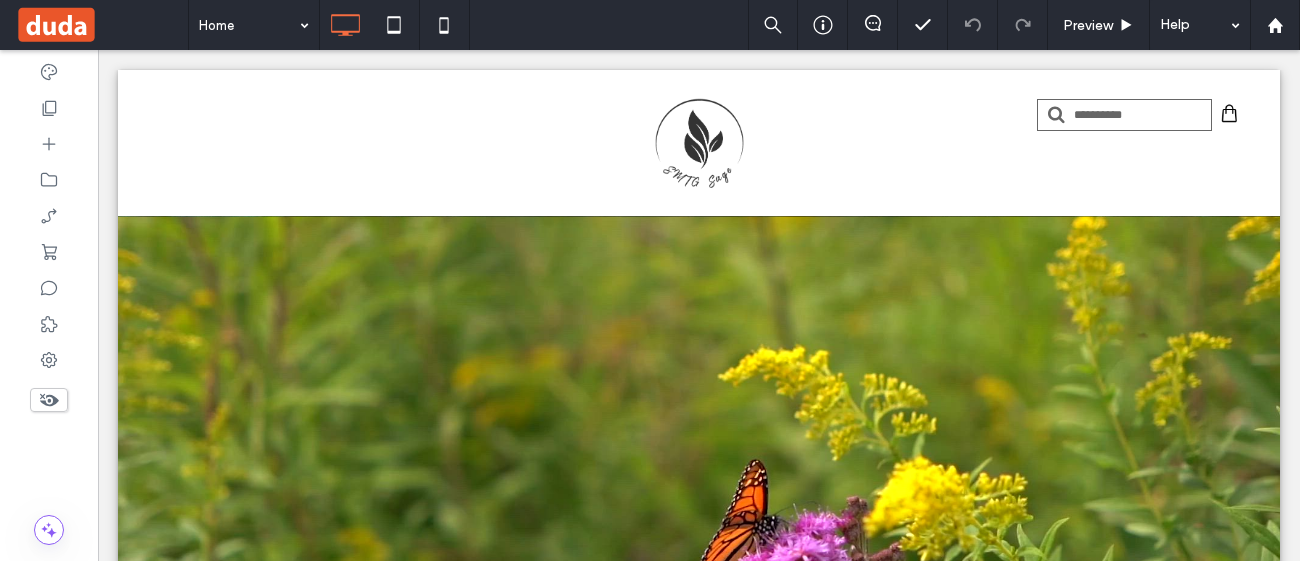 scroll, scrollTop: 0, scrollLeft: 0, axis: both 